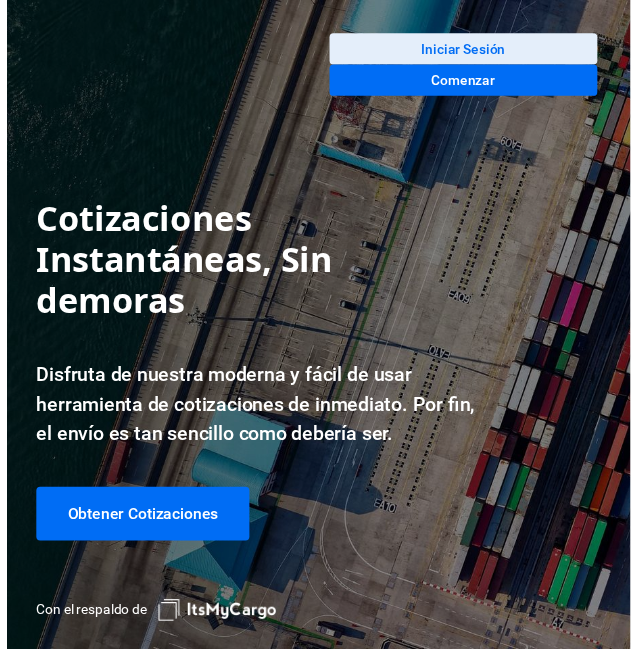 scroll, scrollTop: 0, scrollLeft: 0, axis: both 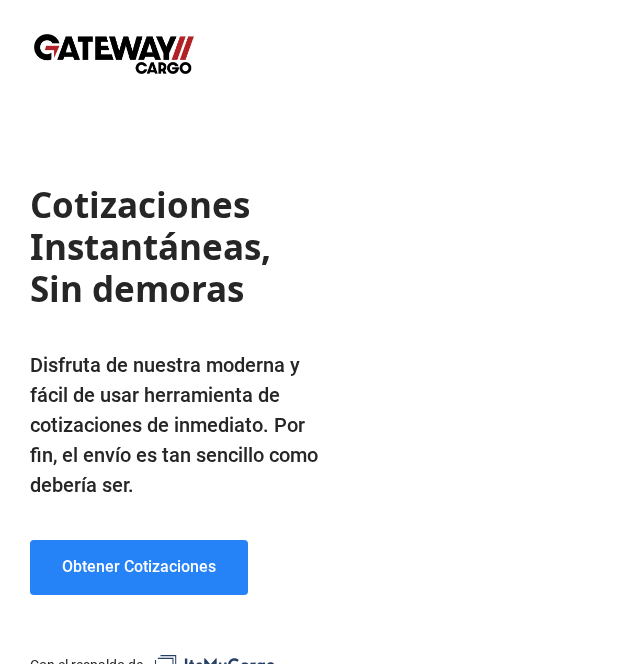 click on "Obtener Cotizaciones" at bounding box center (139, 567) 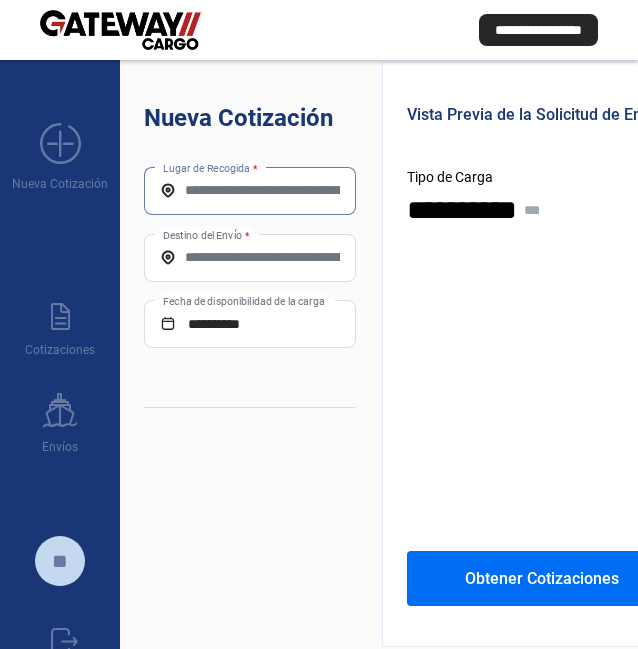 click on "Lugar de Recogida *" at bounding box center (250, 190) 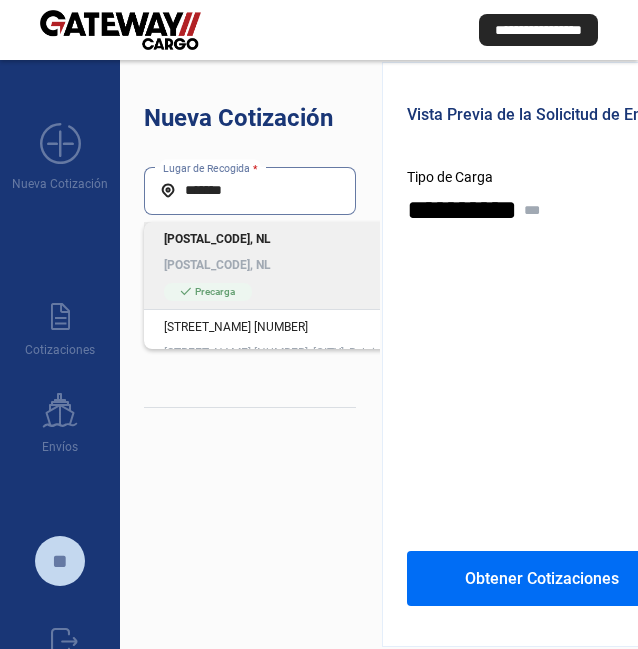 type on "[MASK]" 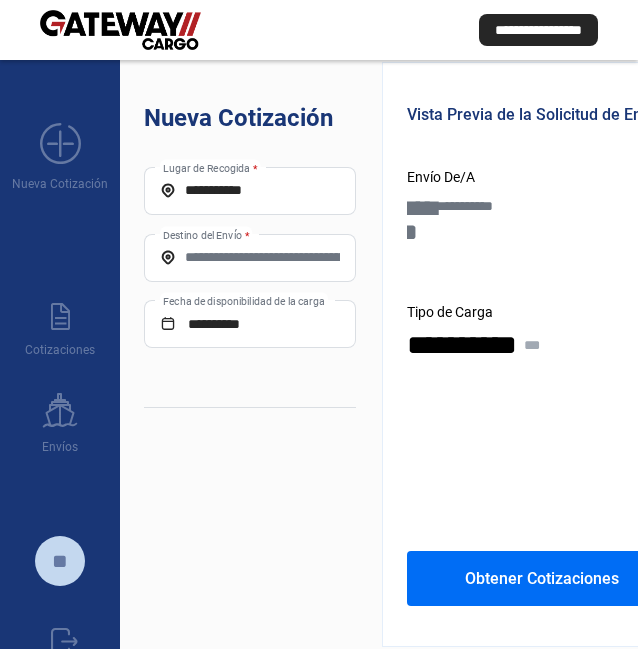 click on "Destino del Envío *" at bounding box center [250, 257] 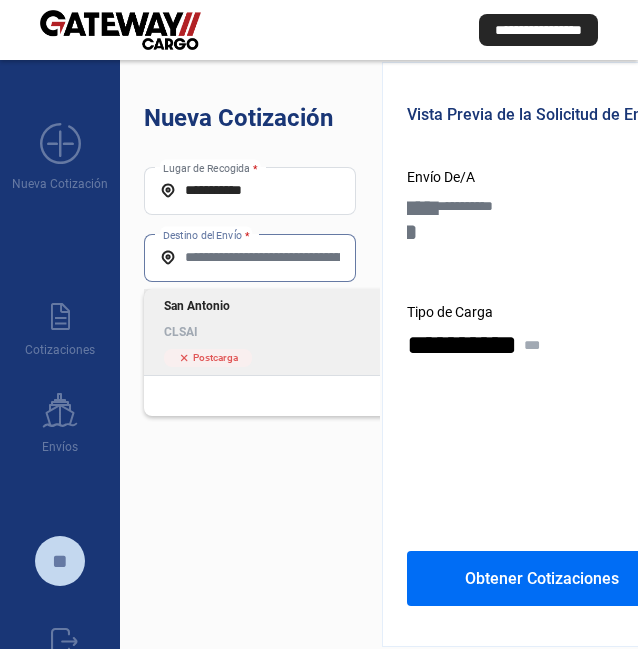 click on "San Antonio" at bounding box center [294, 306] 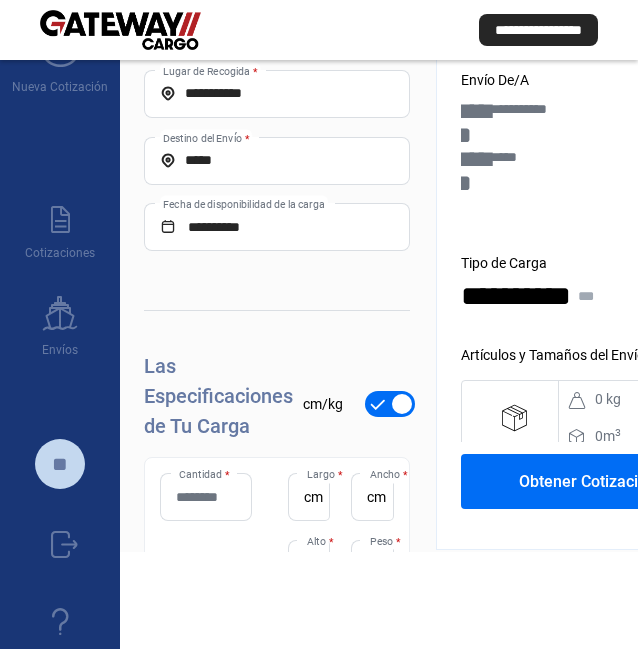 scroll, scrollTop: 68, scrollLeft: 0, axis: vertical 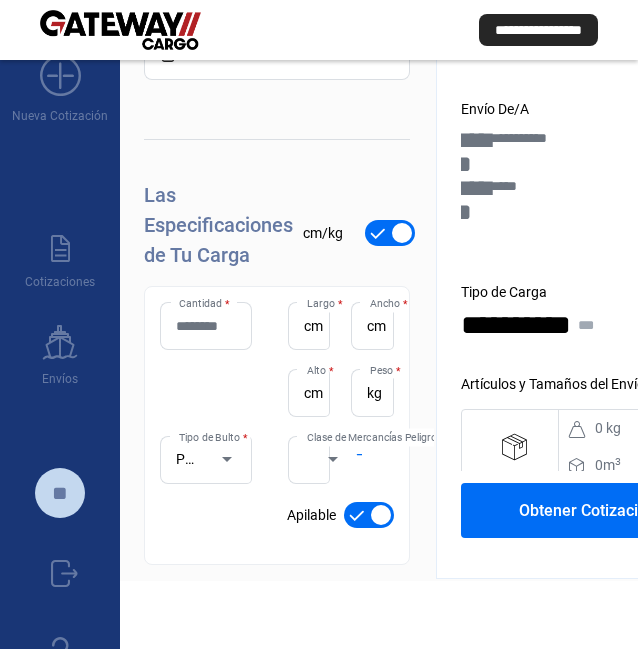 click on "Cantidad *" at bounding box center [206, 326] 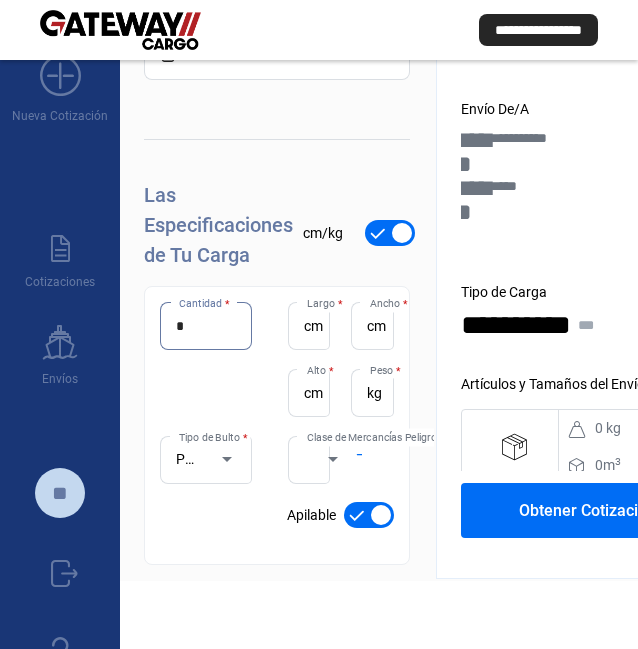 type on "*" 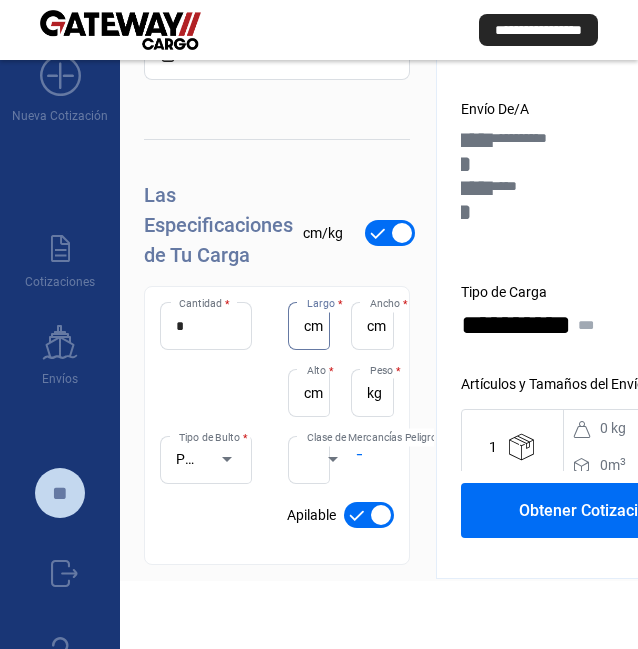 scroll, scrollTop: 0, scrollLeft: 22, axis: horizontal 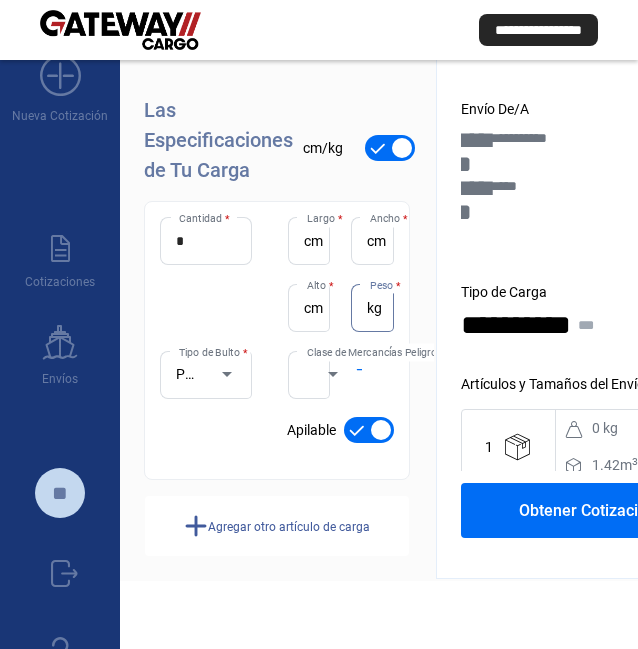 click on "Agregar otro artículo de carga" at bounding box center (289, 526) 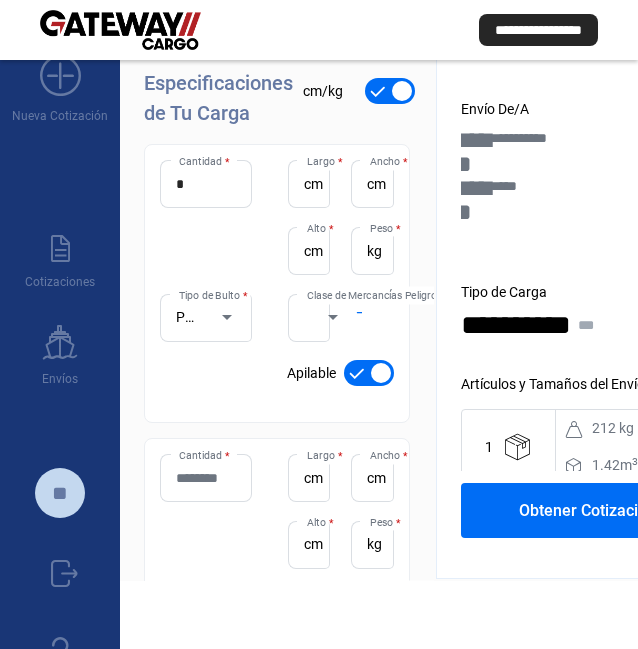 scroll, scrollTop: 385, scrollLeft: 0, axis: vertical 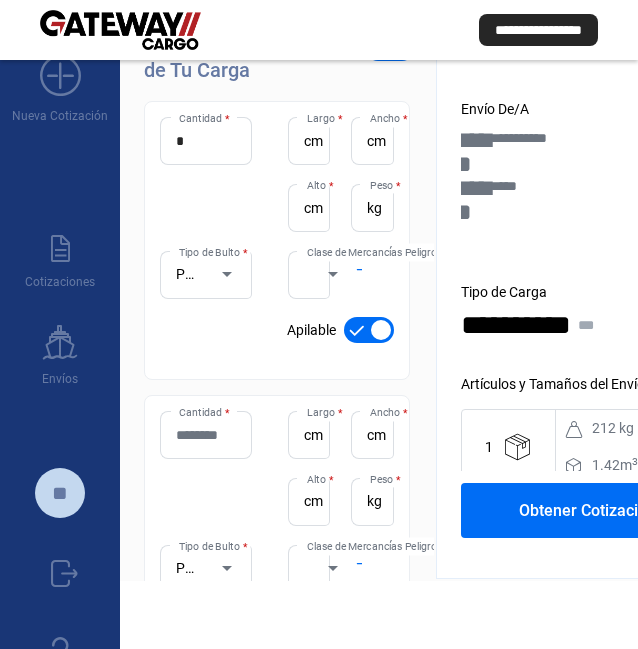 click on "Cantidad *" at bounding box center [206, 435] 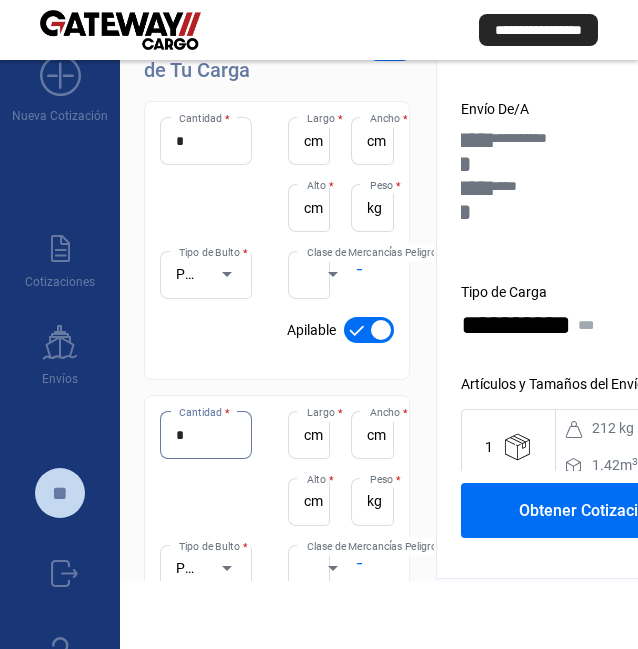 type on "*" 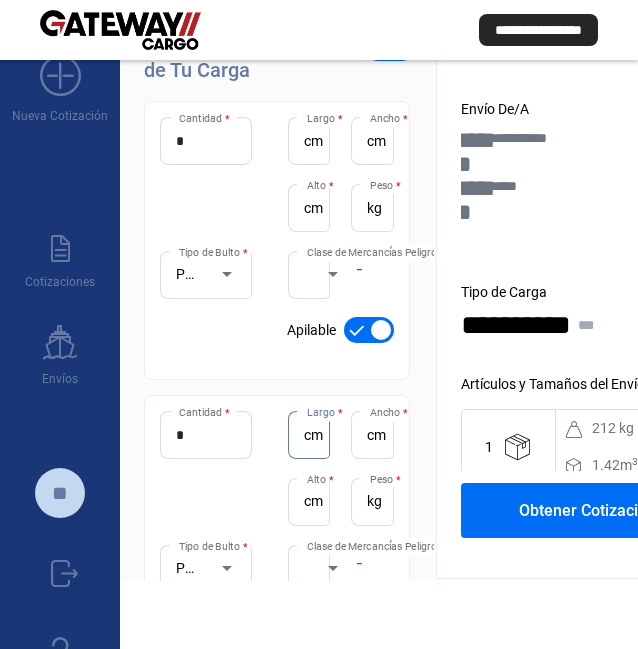 scroll, scrollTop: 0, scrollLeft: 22, axis: horizontal 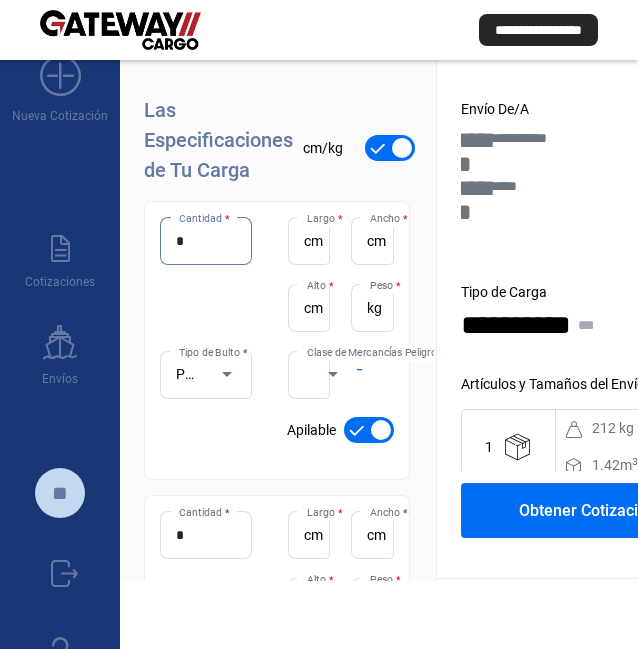 drag, startPoint x: 200, startPoint y: 235, endPoint x: 140, endPoint y: 241, distance: 60.299255 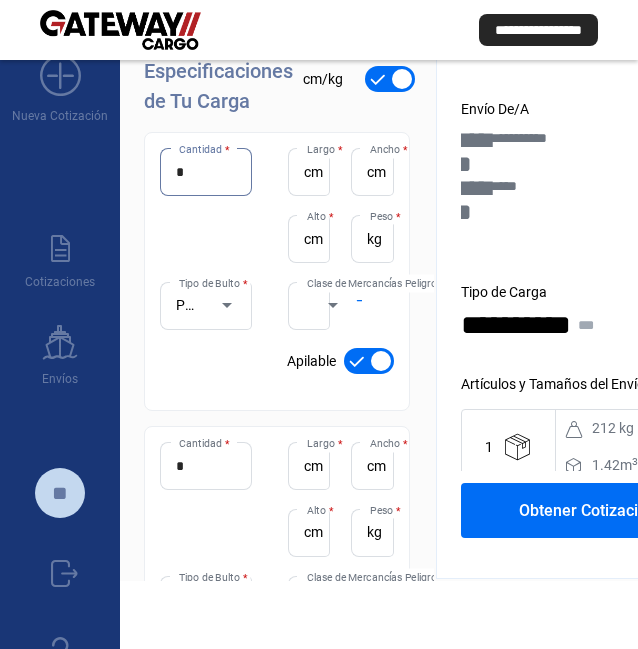 scroll, scrollTop: 385, scrollLeft: 0, axis: vertical 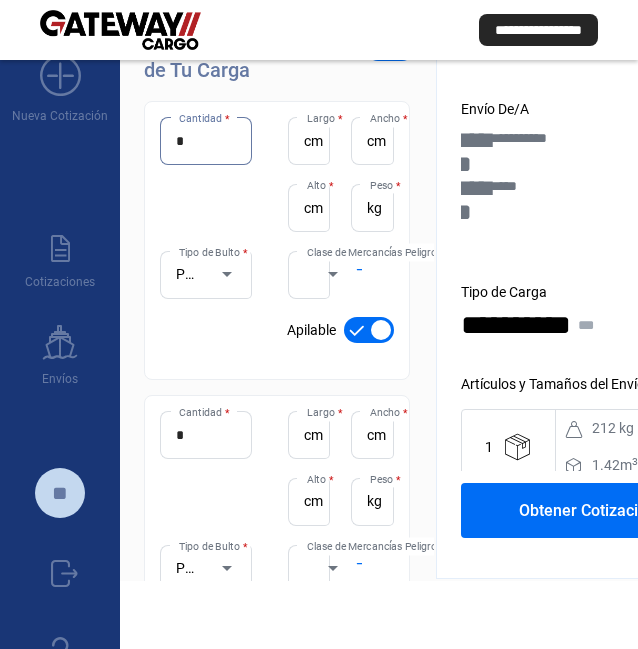 type on "*" 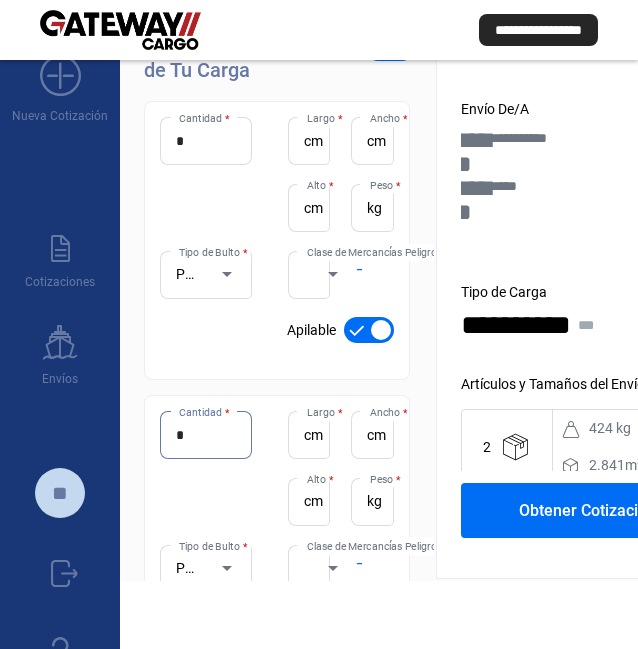 click on "*" at bounding box center [206, 435] 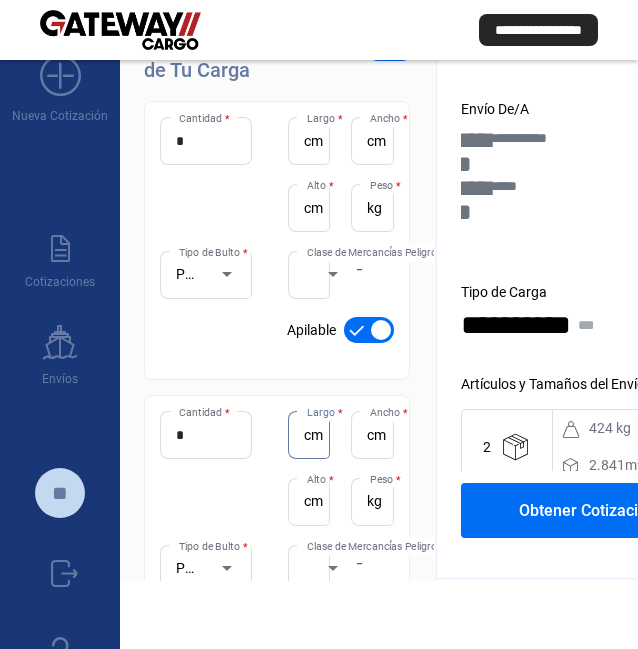 scroll, scrollTop: 0, scrollLeft: 22, axis: horizontal 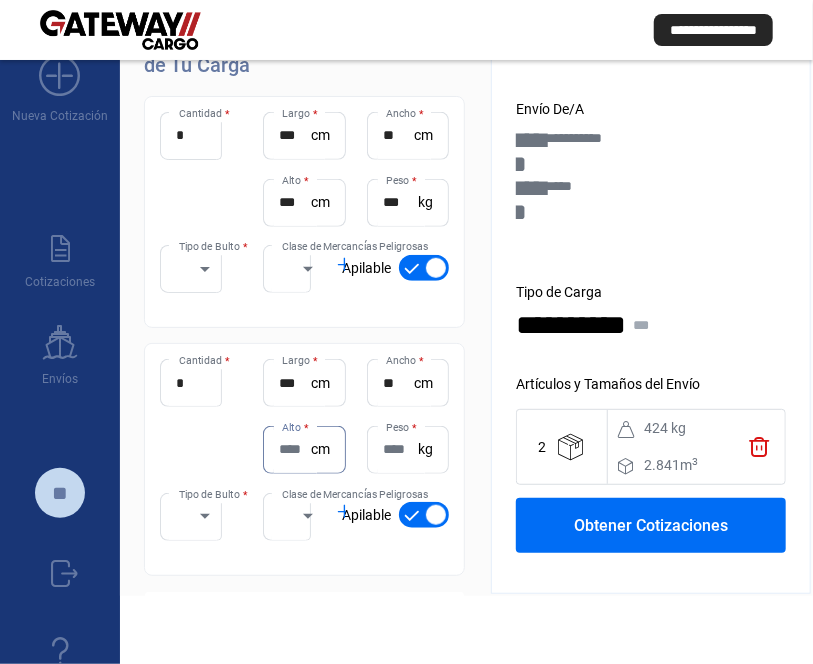 click on "Alto  *" at bounding box center [294, 449] 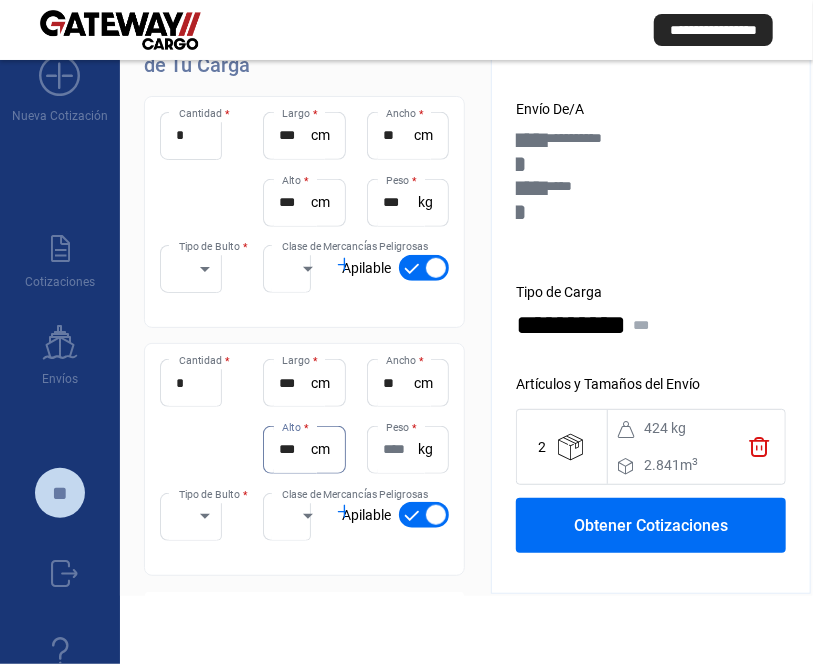 type on "***" 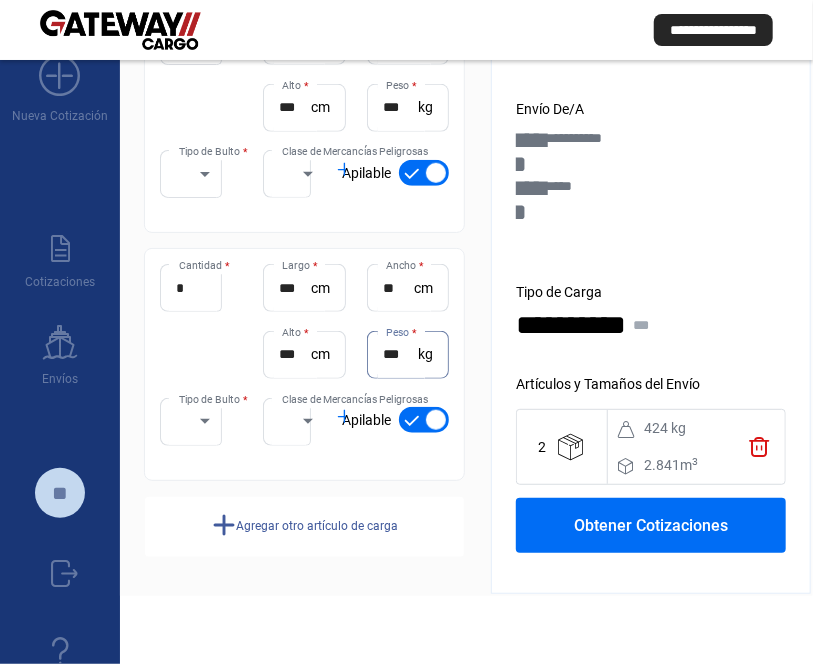 type on "***" 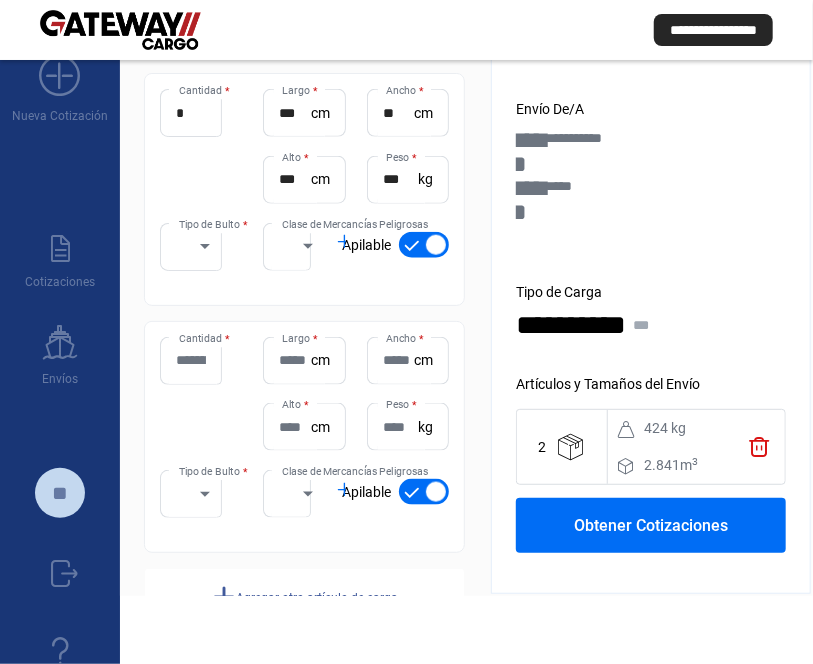 scroll, scrollTop: 552, scrollLeft: 0, axis: vertical 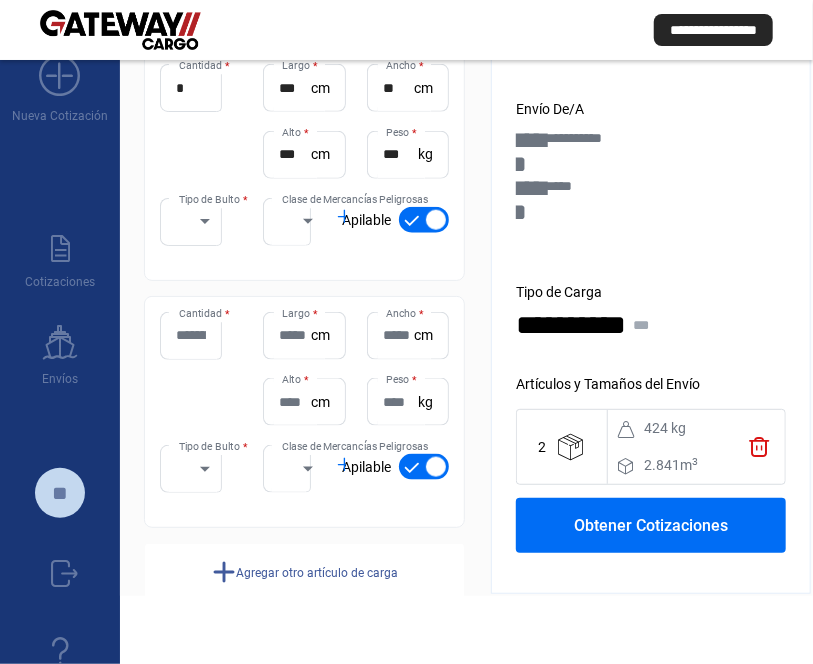 click on "Cantidad *" at bounding box center (191, 335) 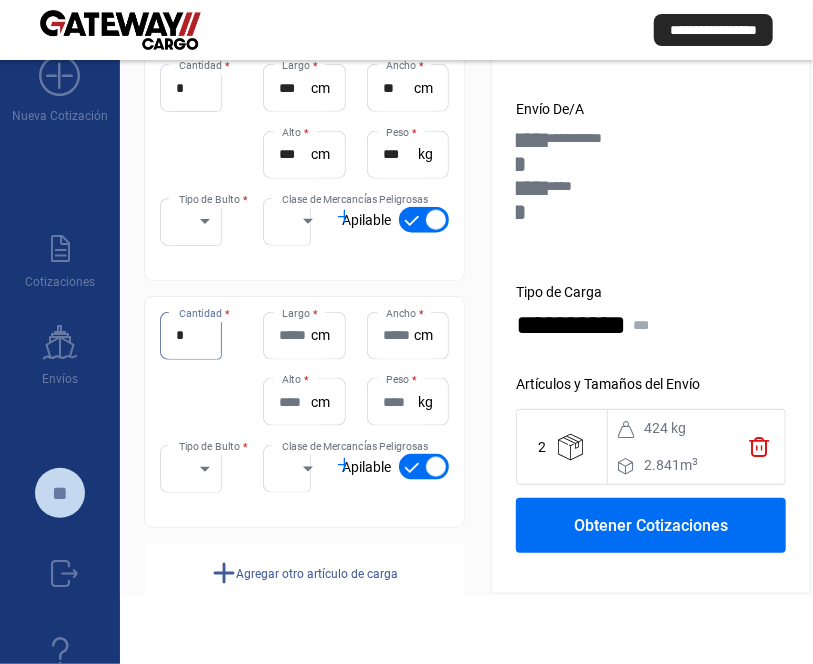 type on "*" 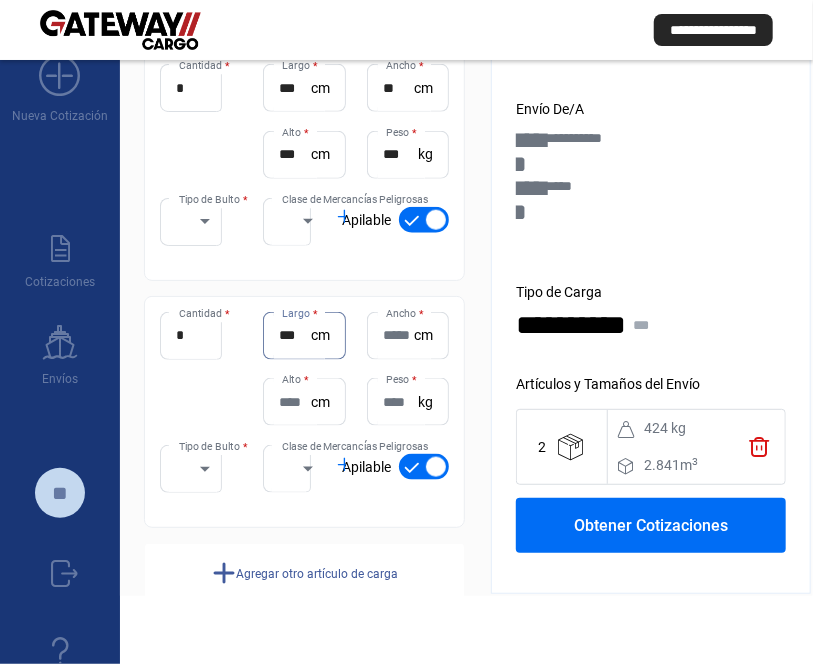 type on "***" 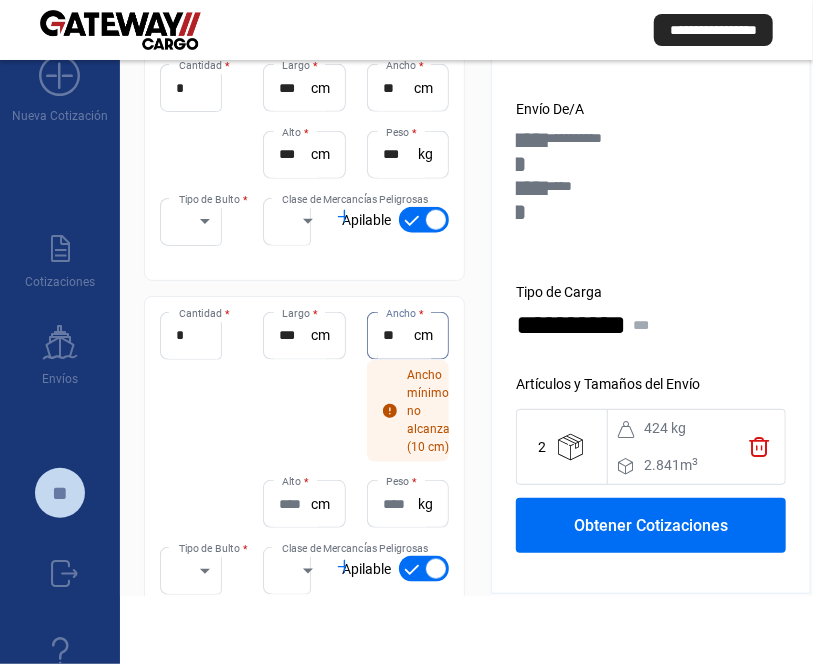 type on "[MASK]" 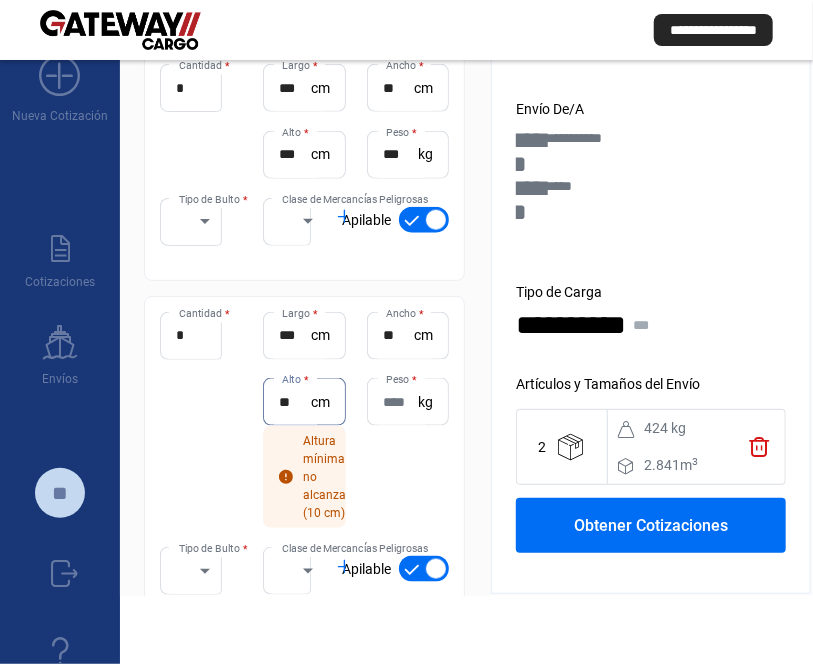type on "[MASK]" 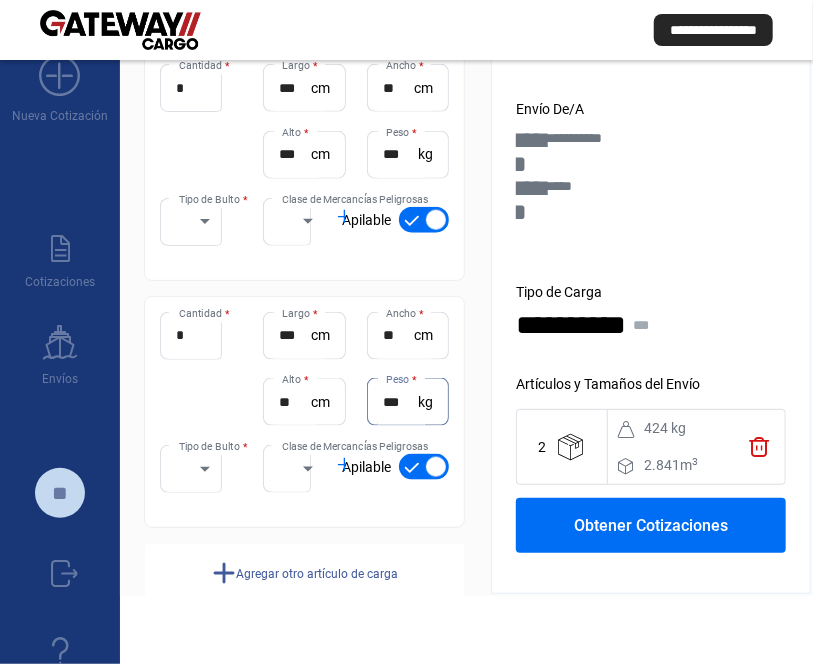 scroll, scrollTop: 599, scrollLeft: 0, axis: vertical 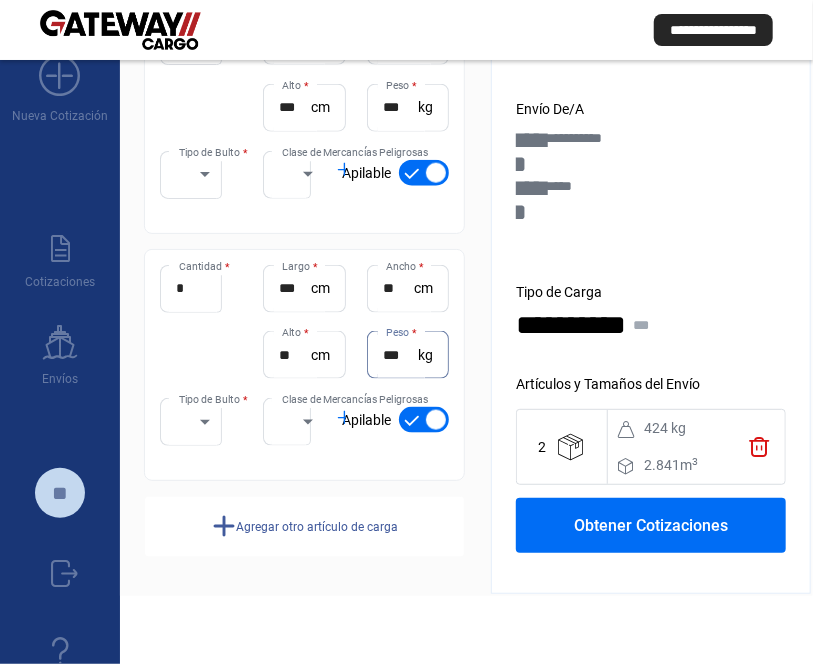 type on "***" 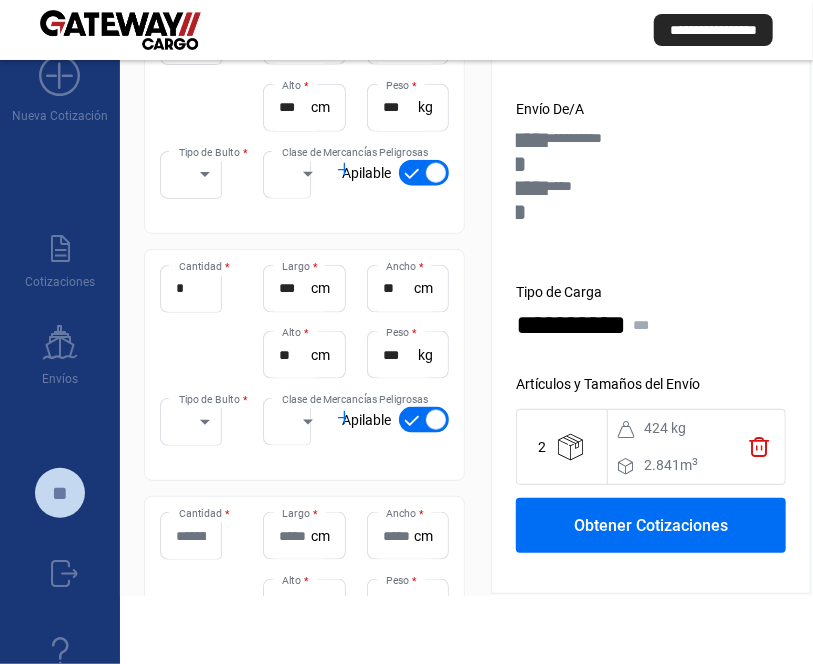 scroll, scrollTop: 799, scrollLeft: 0, axis: vertical 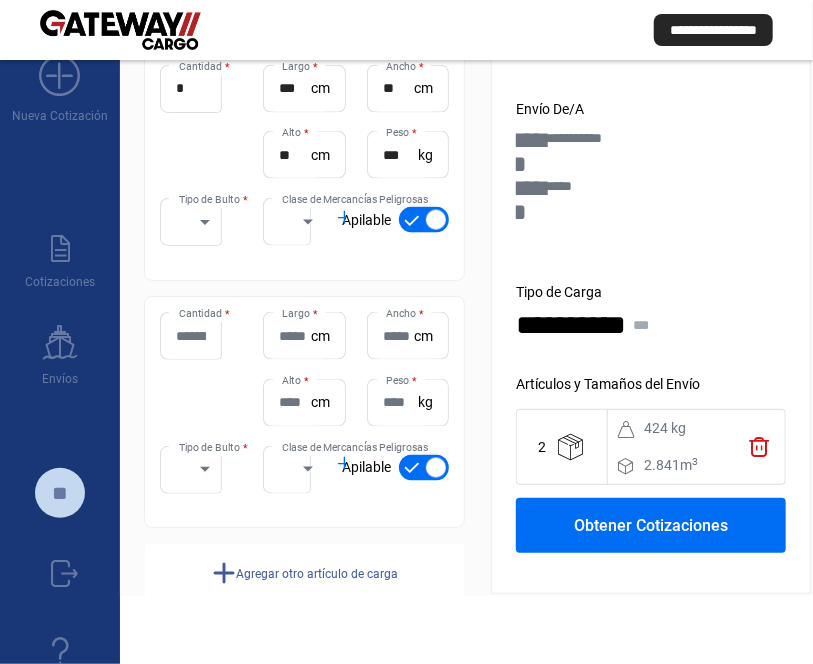 click on "Cantidad *" at bounding box center [191, 336] 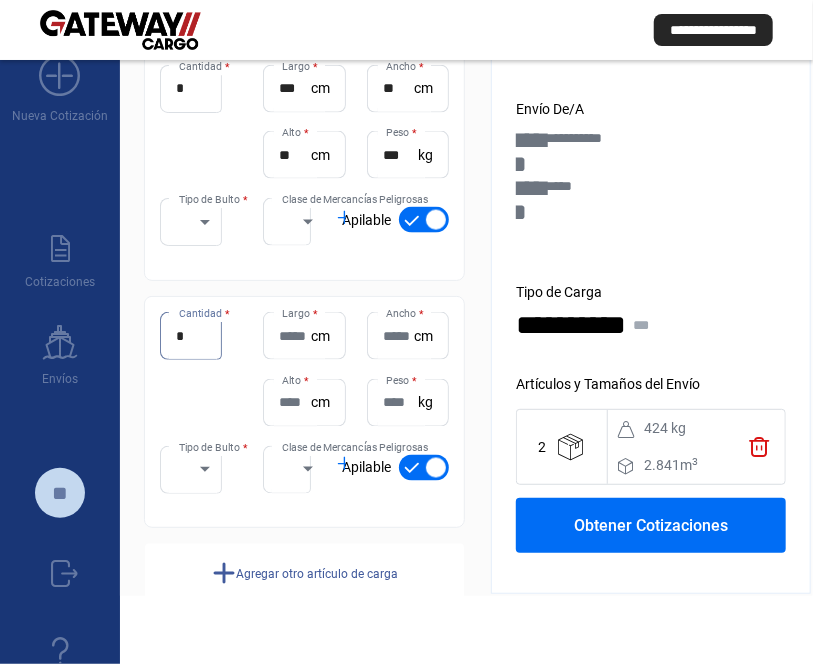 type on "*" 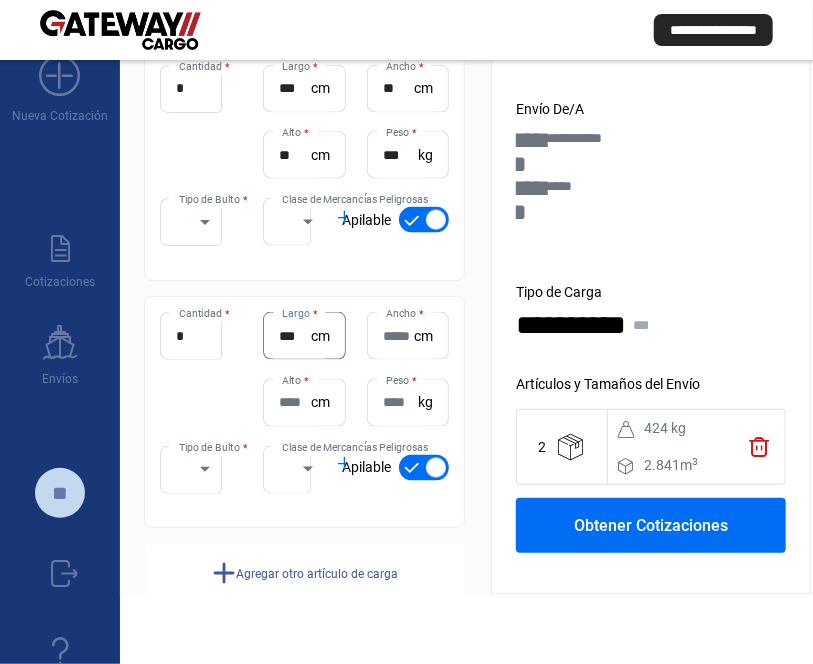 type on "***" 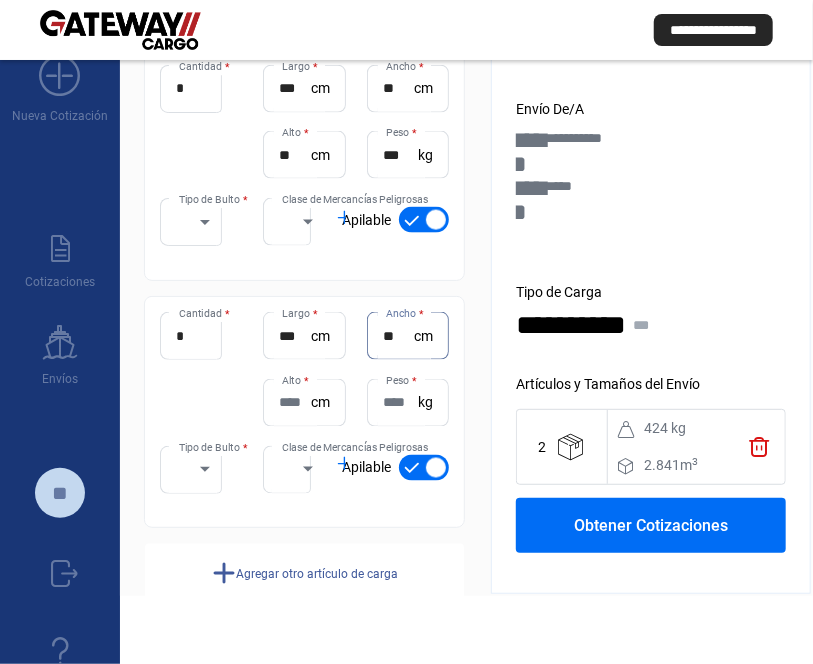 type on "[MASK]" 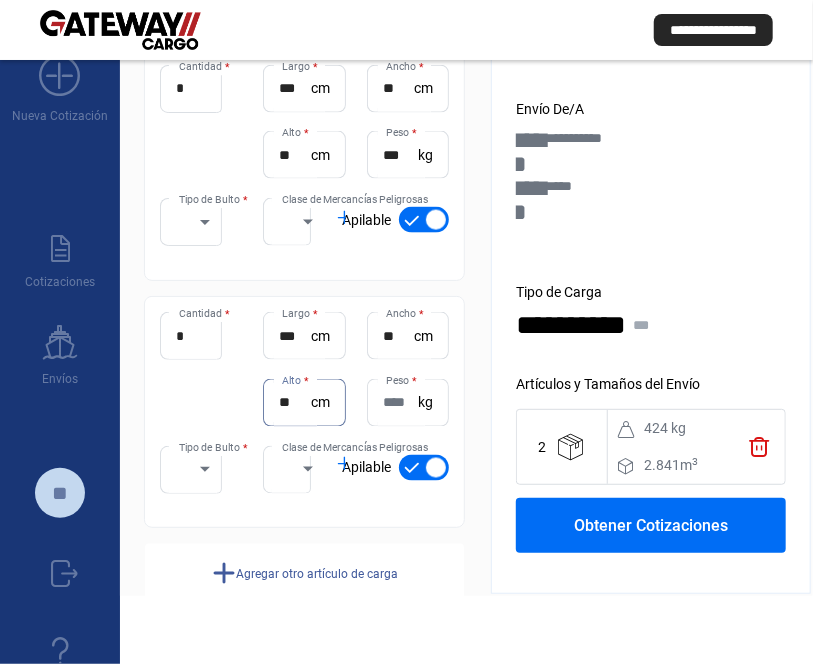 type on "[MASK]" 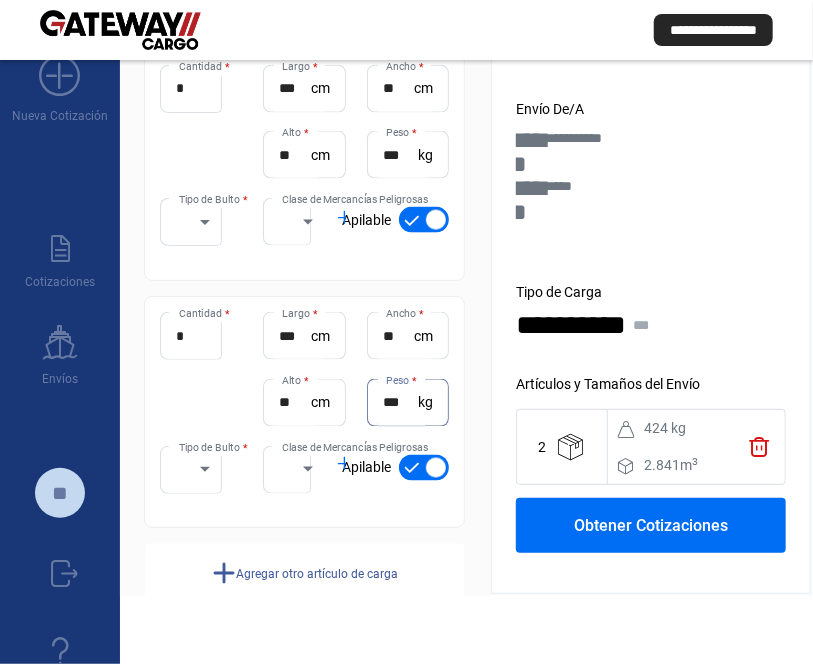 type on "***" 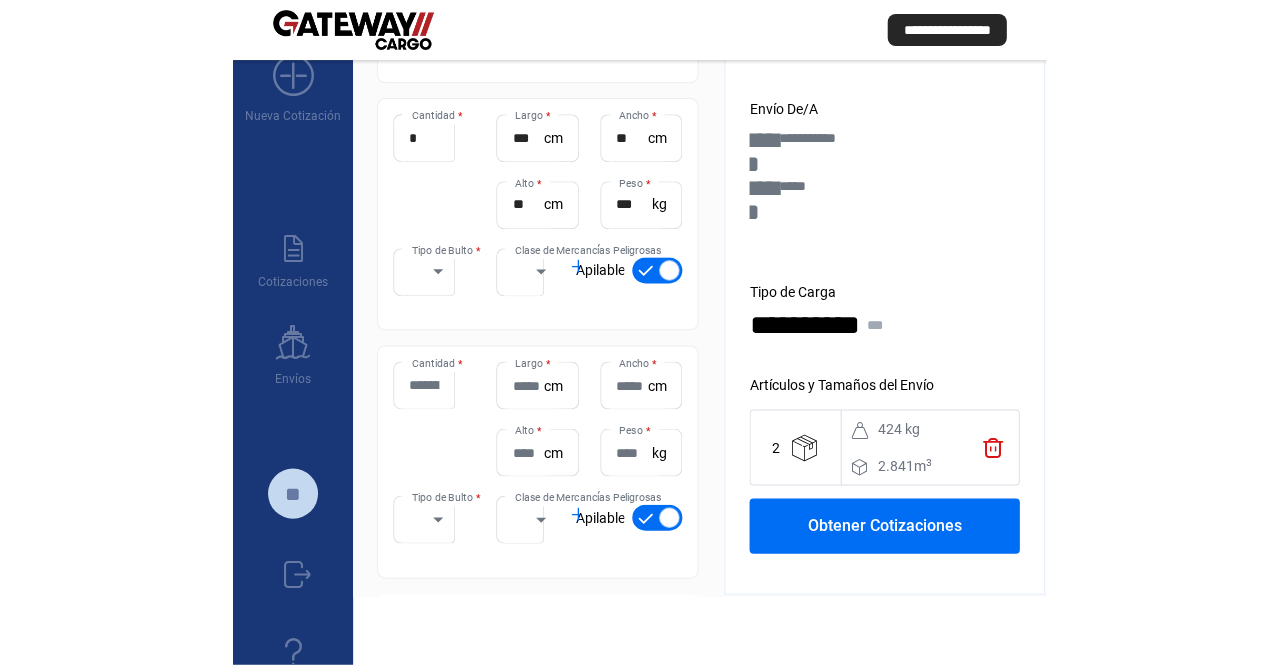 scroll, scrollTop: 999, scrollLeft: 0, axis: vertical 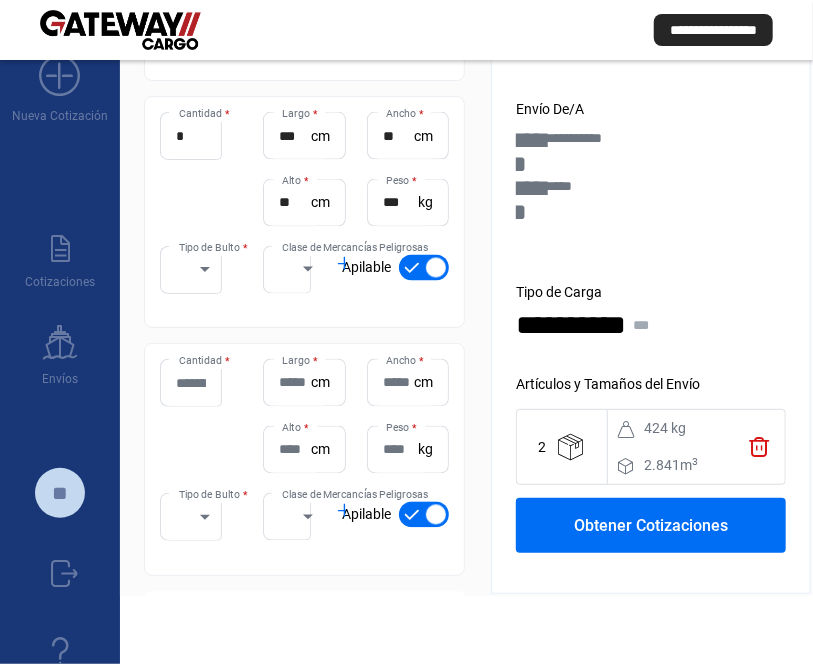 click on "Cantidad *" at bounding box center (191, 383) 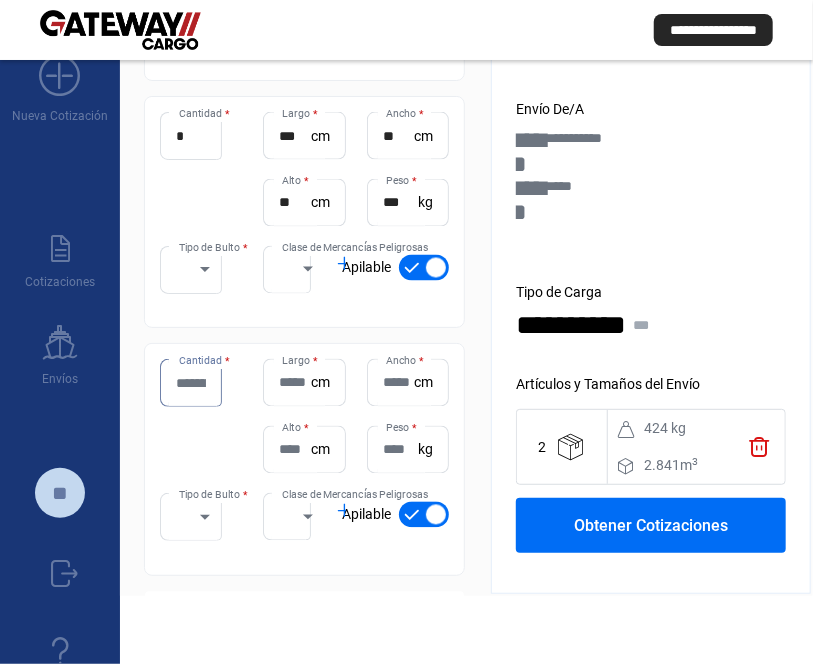 click on "Cantidad *" at bounding box center [191, 383] 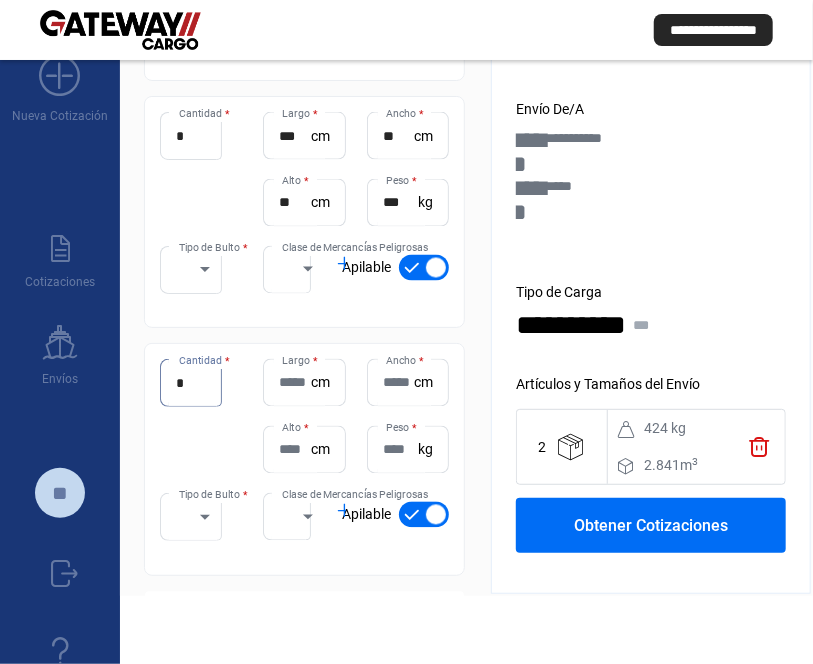 type on "*" 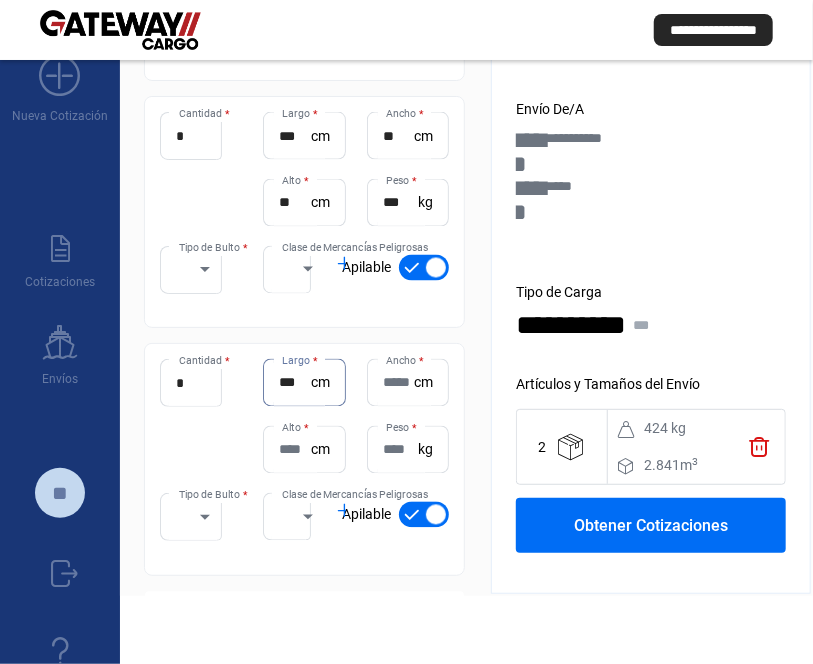 type on "***" 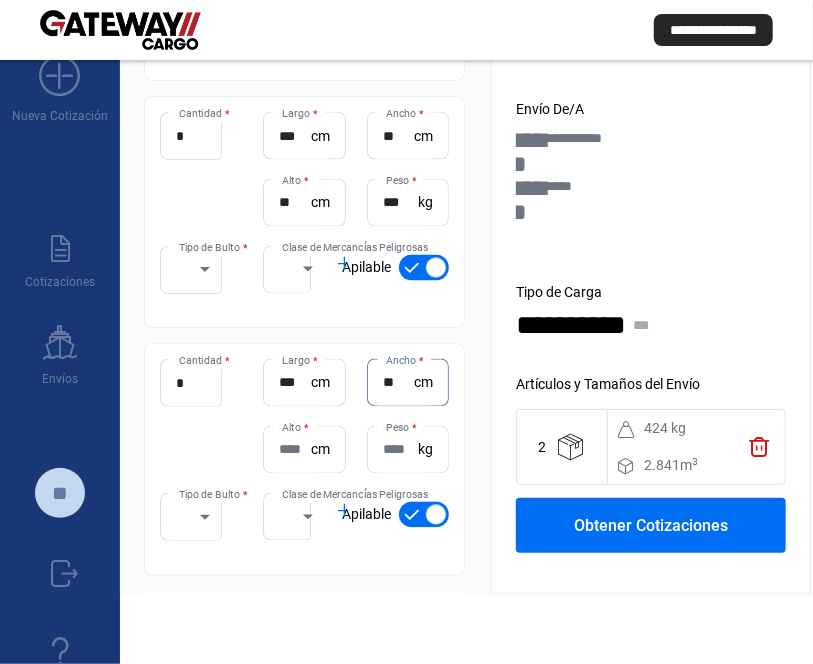 type on "[MASK]" 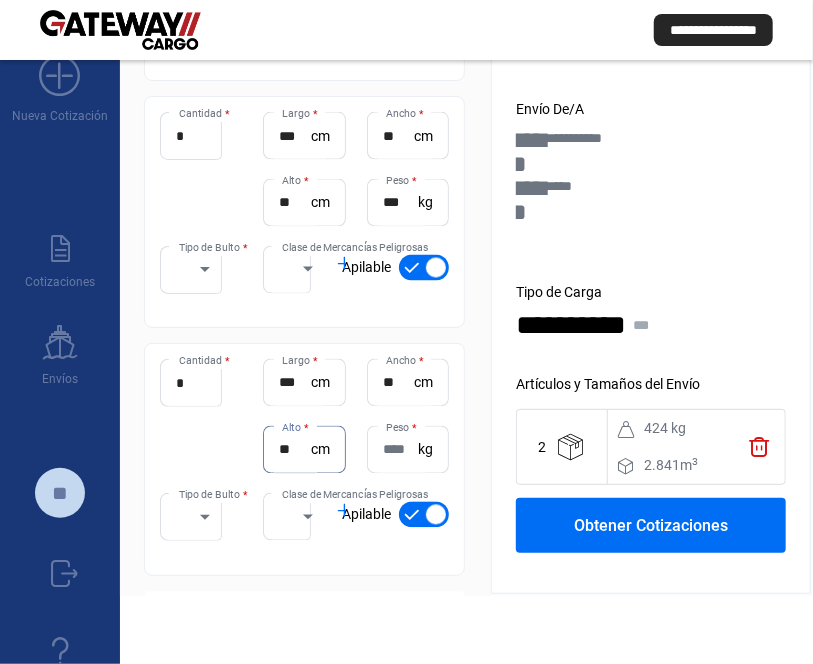 type on "[MASK]" 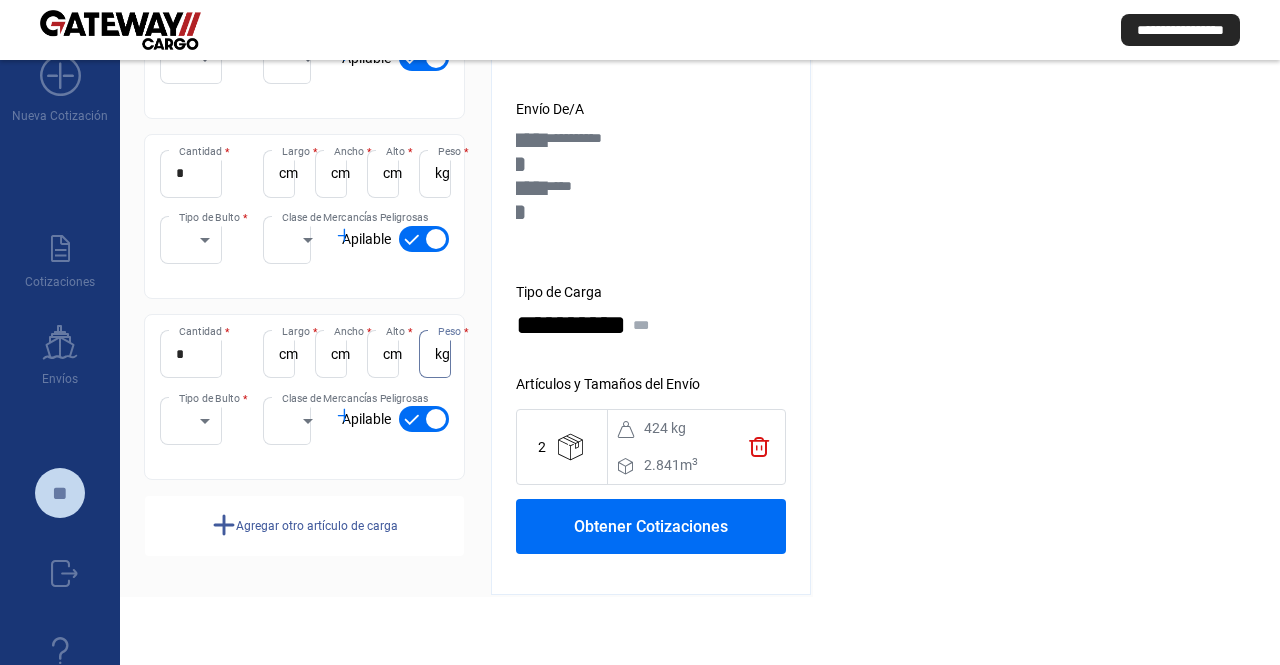 scroll, scrollTop: 697, scrollLeft: 0, axis: vertical 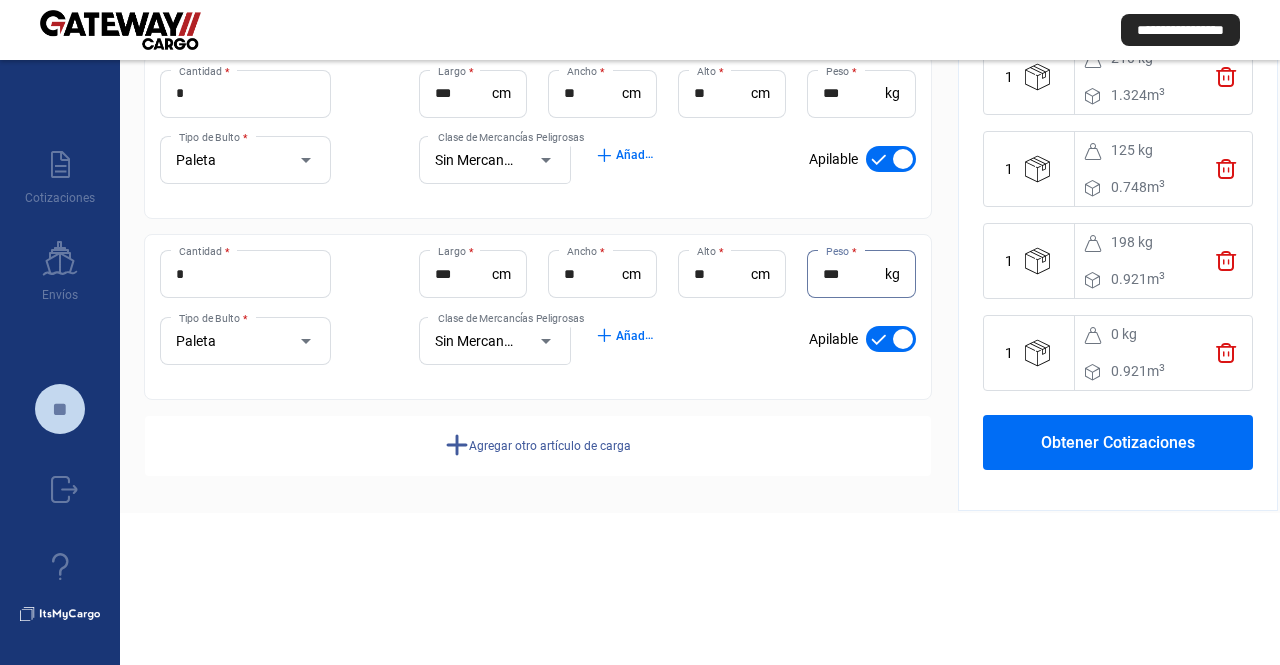 type on "***" 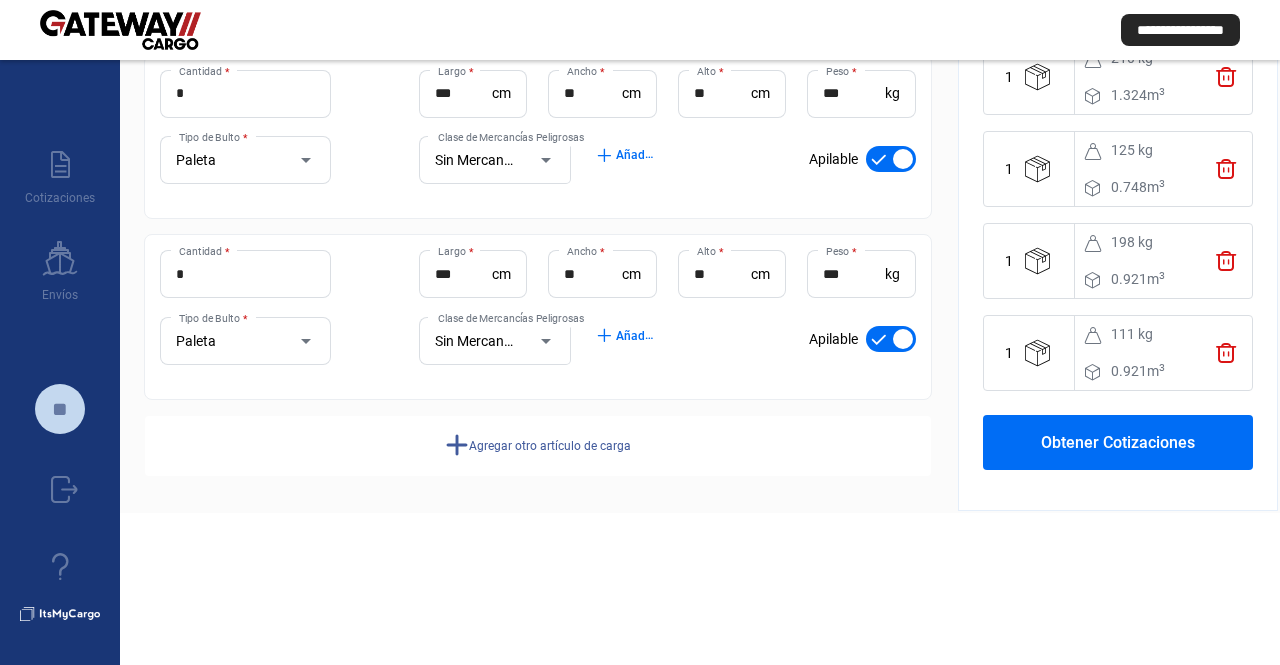 click on "Obtener Cotizaciones" at bounding box center (1118, 442) 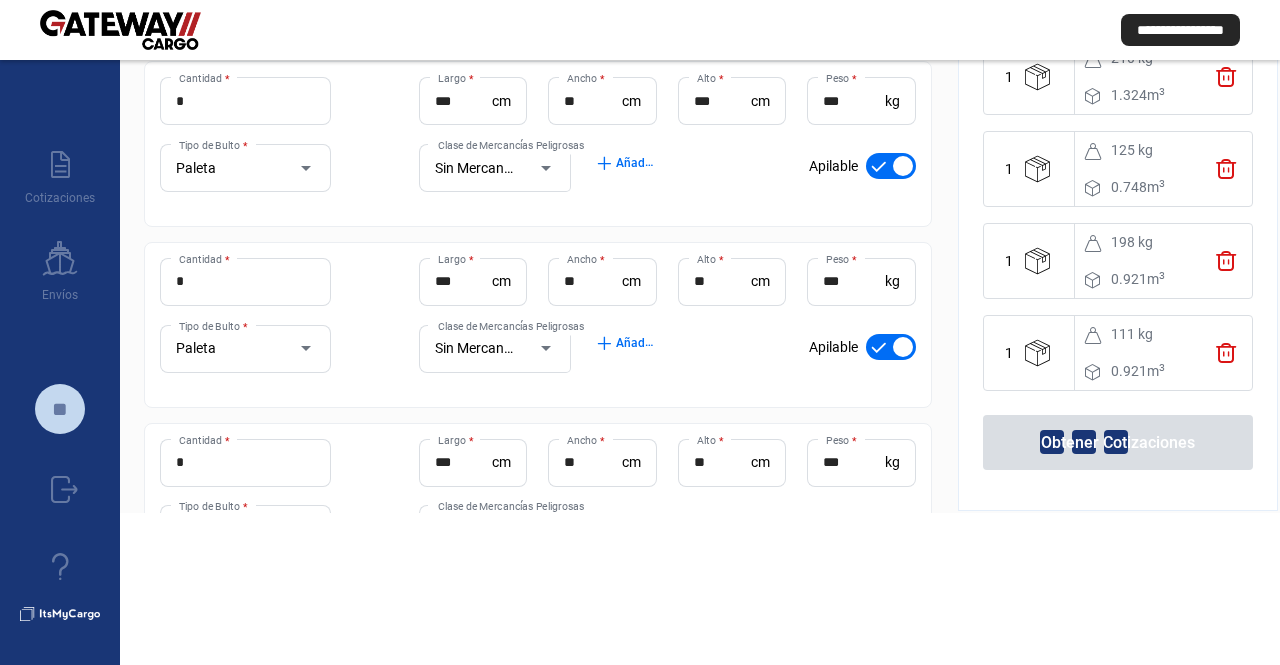 scroll, scrollTop: 297, scrollLeft: 0, axis: vertical 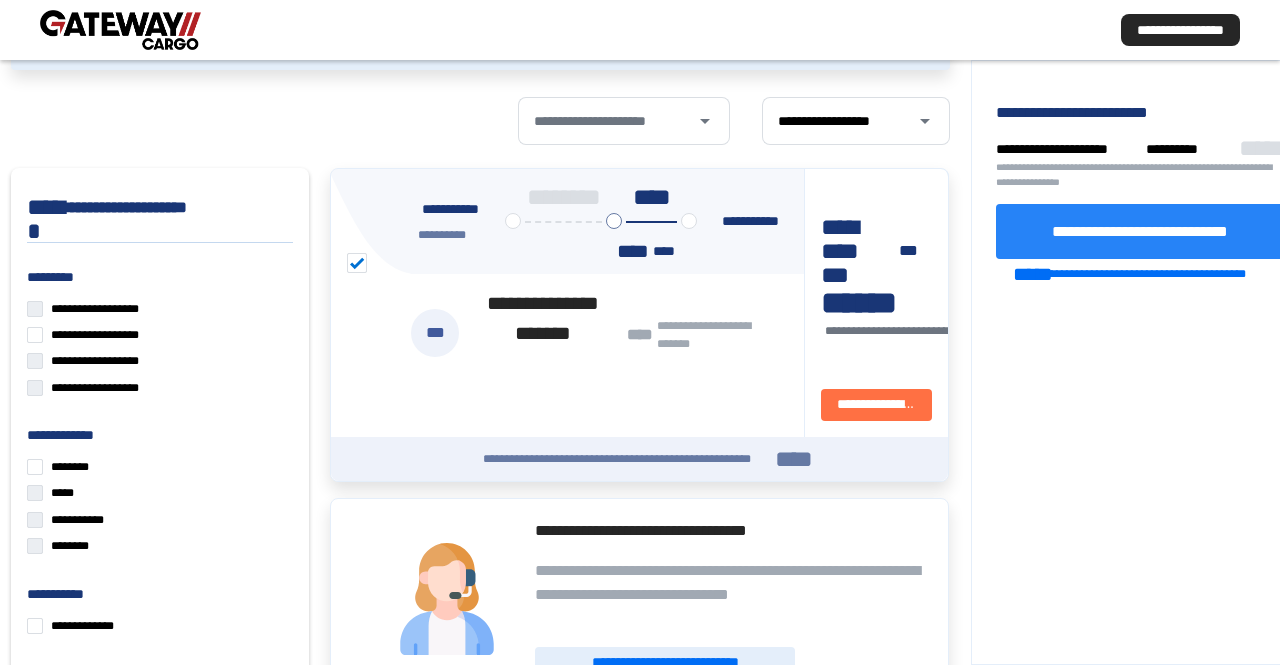 click on "[MASK]" at bounding box center [1140, 230] 